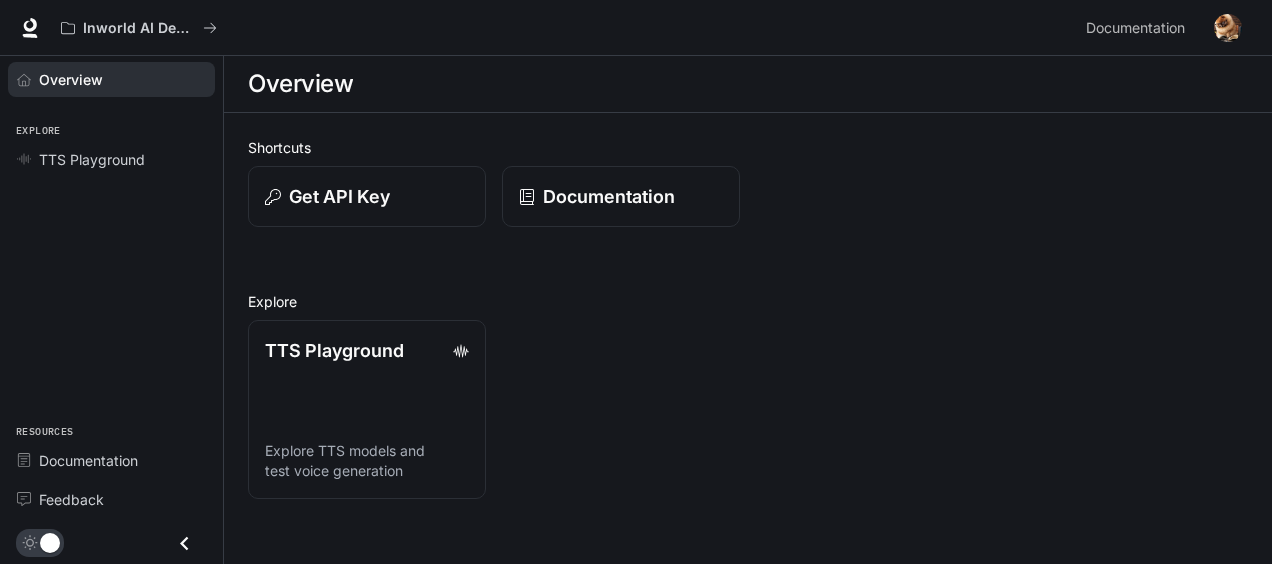 scroll, scrollTop: 0, scrollLeft: 0, axis: both 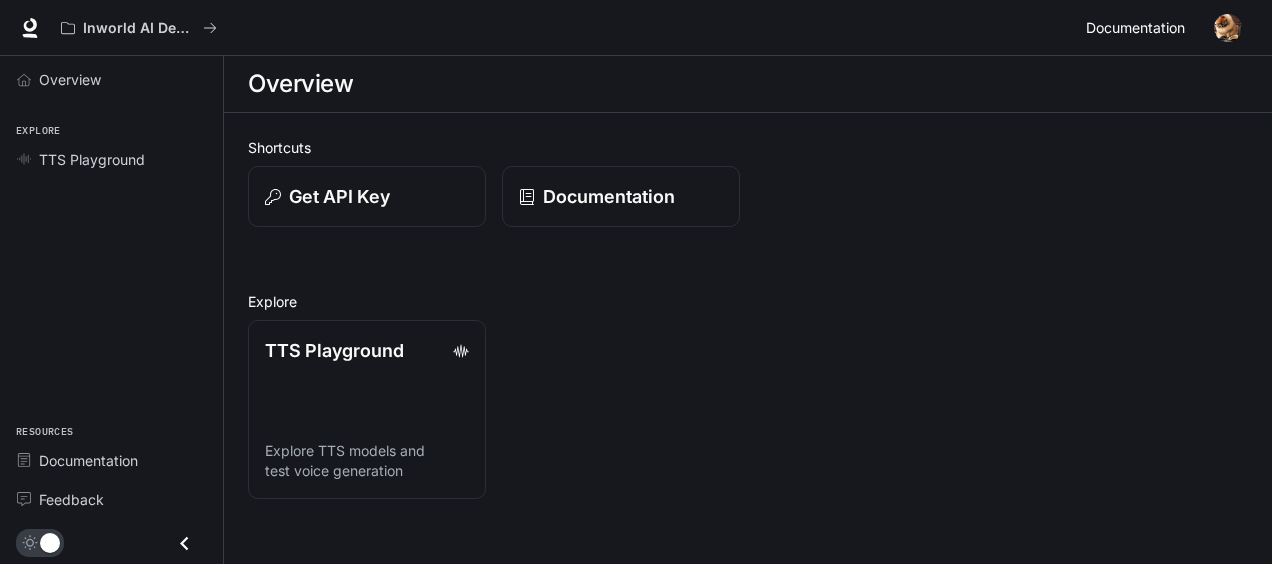 click on "Documentation" at bounding box center (1135, 28) 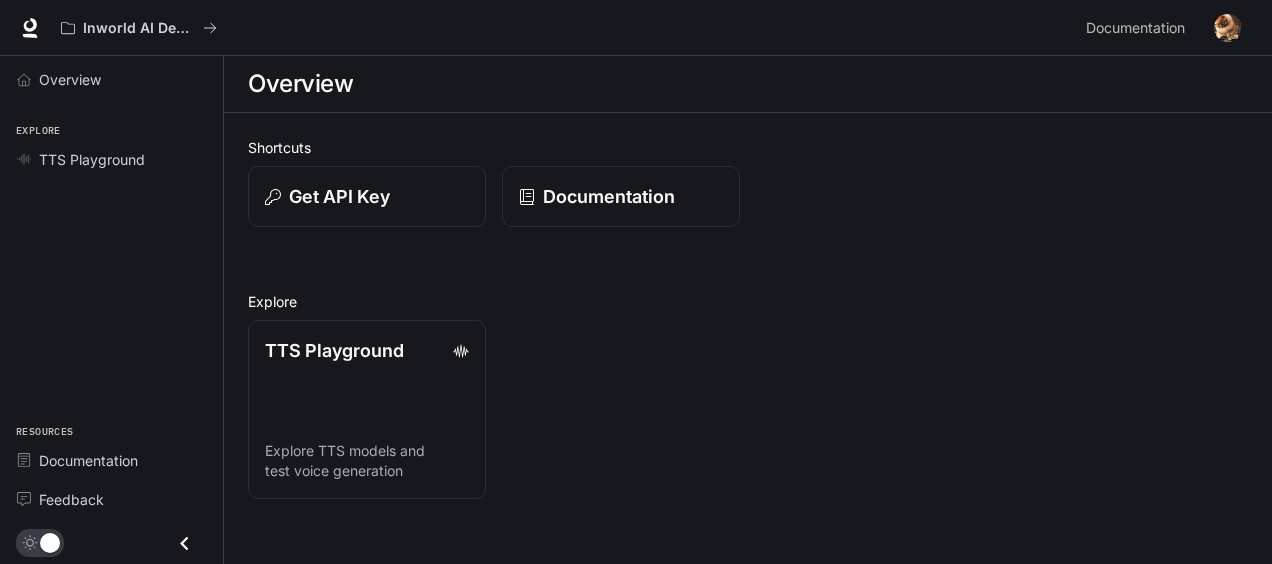 click on "Overview" at bounding box center [111, 79] 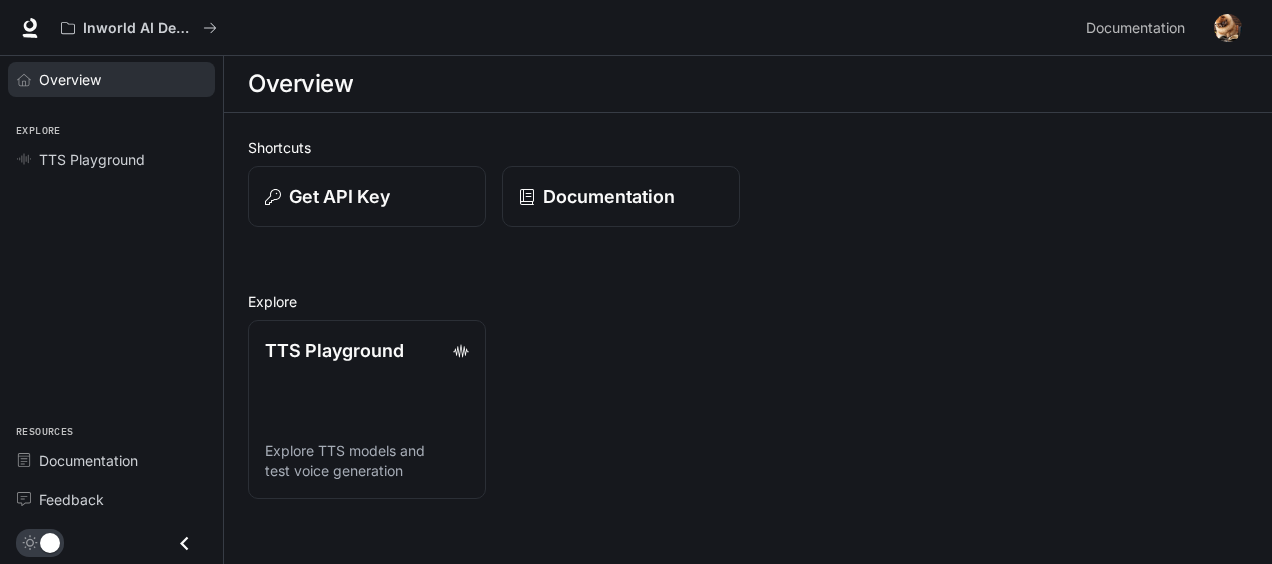 click on "Overview" at bounding box center (111, 79) 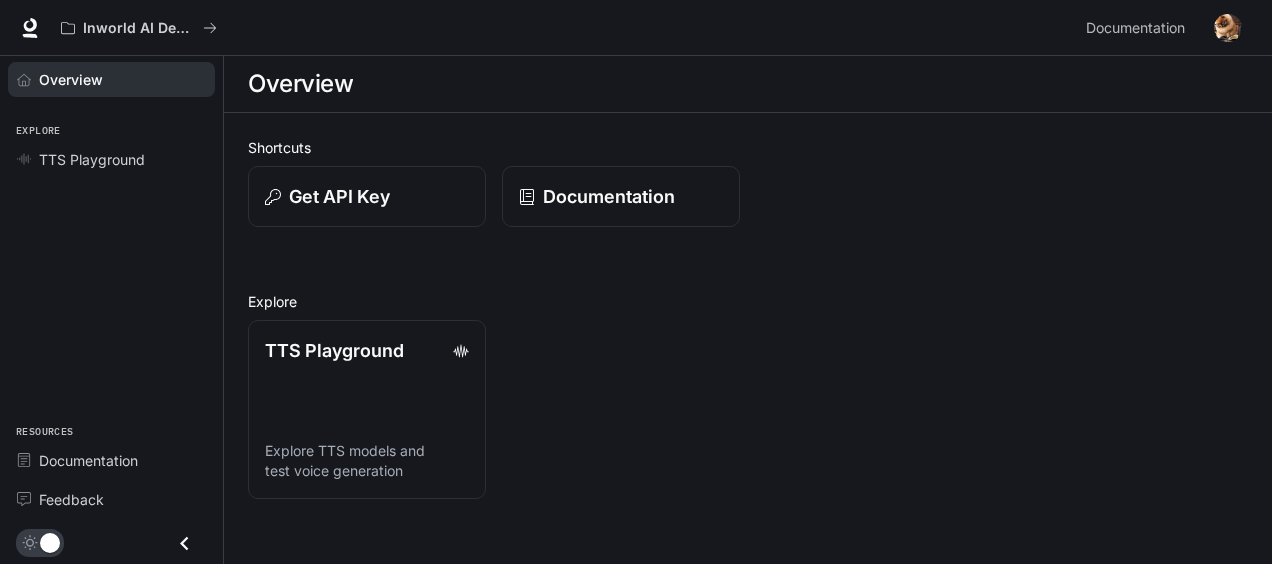 click on "Overview" at bounding box center (111, 79) 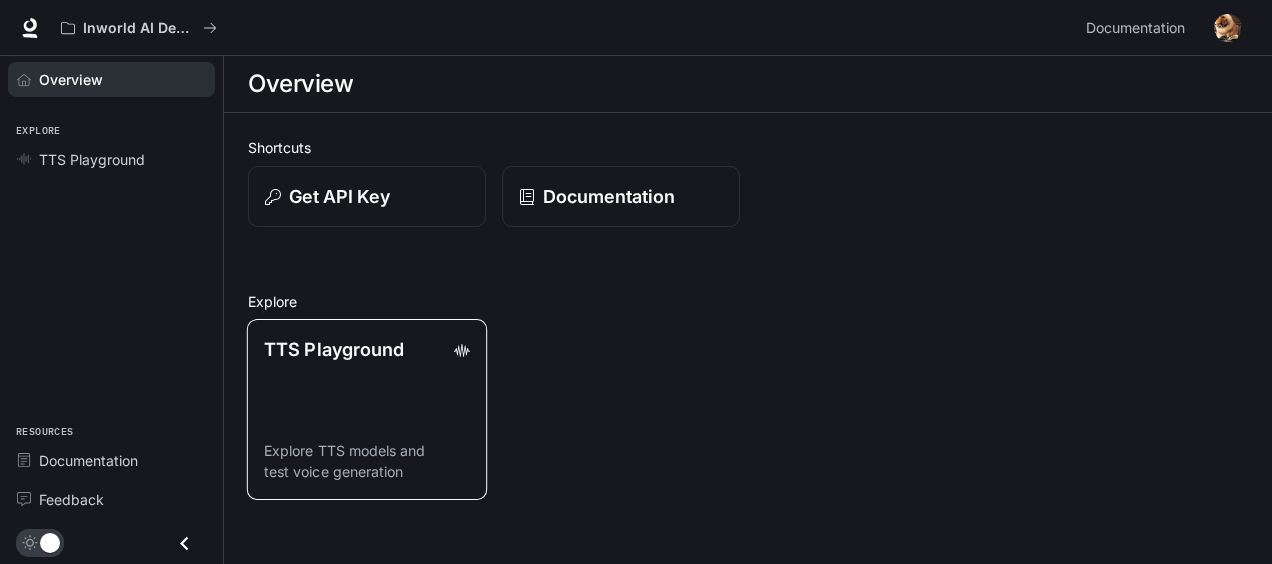 click on "TTS Playground Explore TTS models and test voice generation" at bounding box center [367, 409] 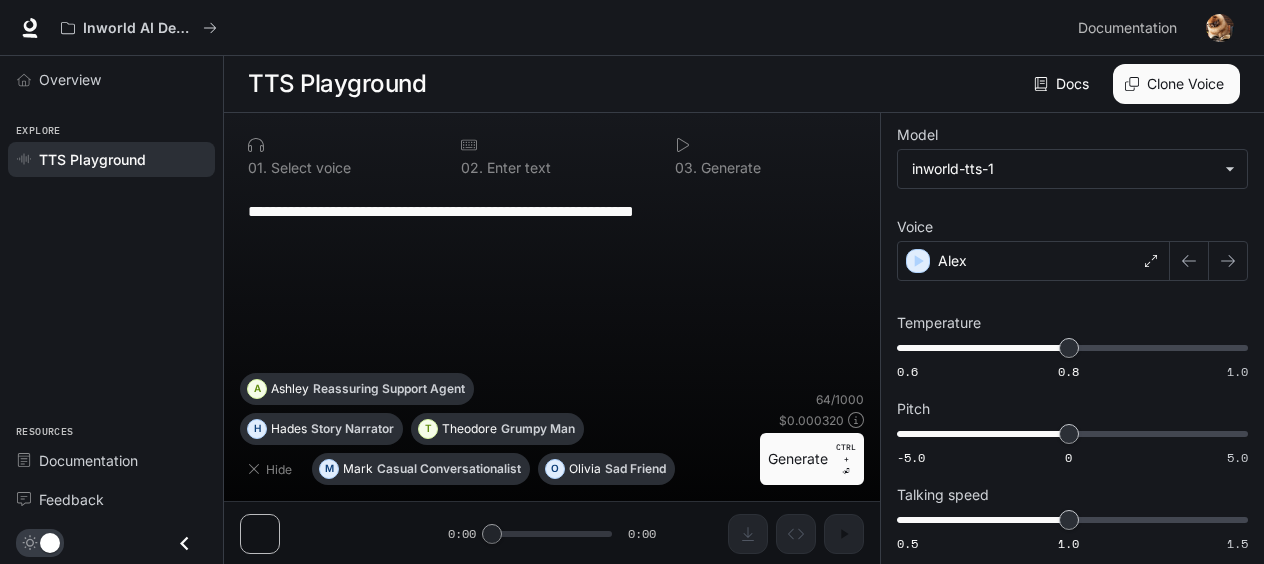 scroll, scrollTop: 0, scrollLeft: 0, axis: both 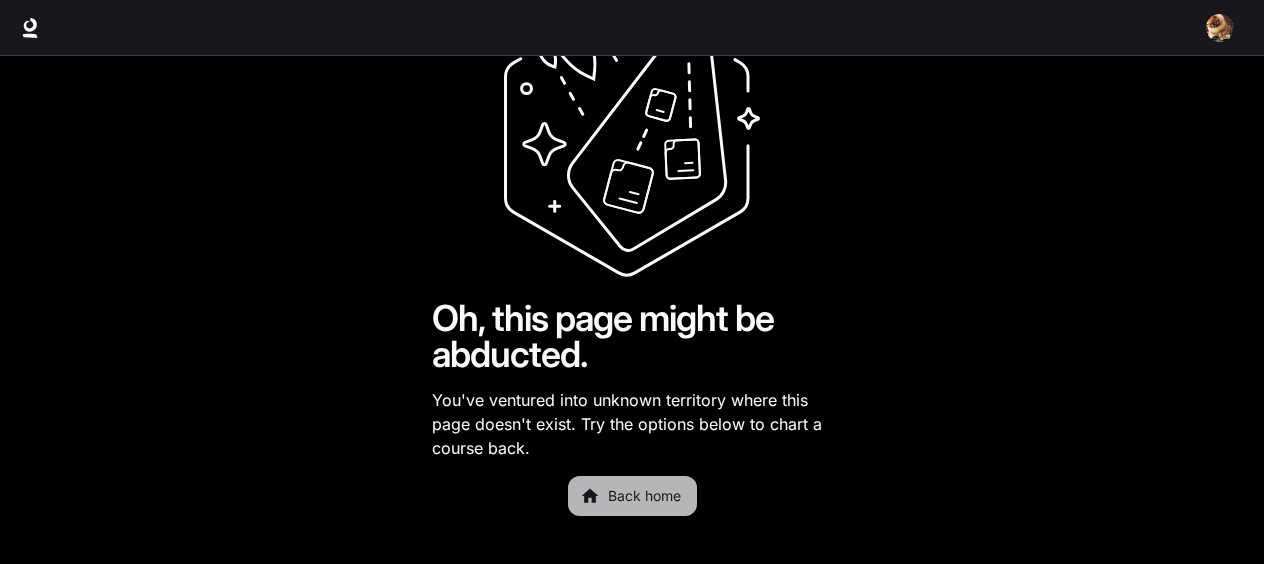 click on "Back home" at bounding box center (632, 496) 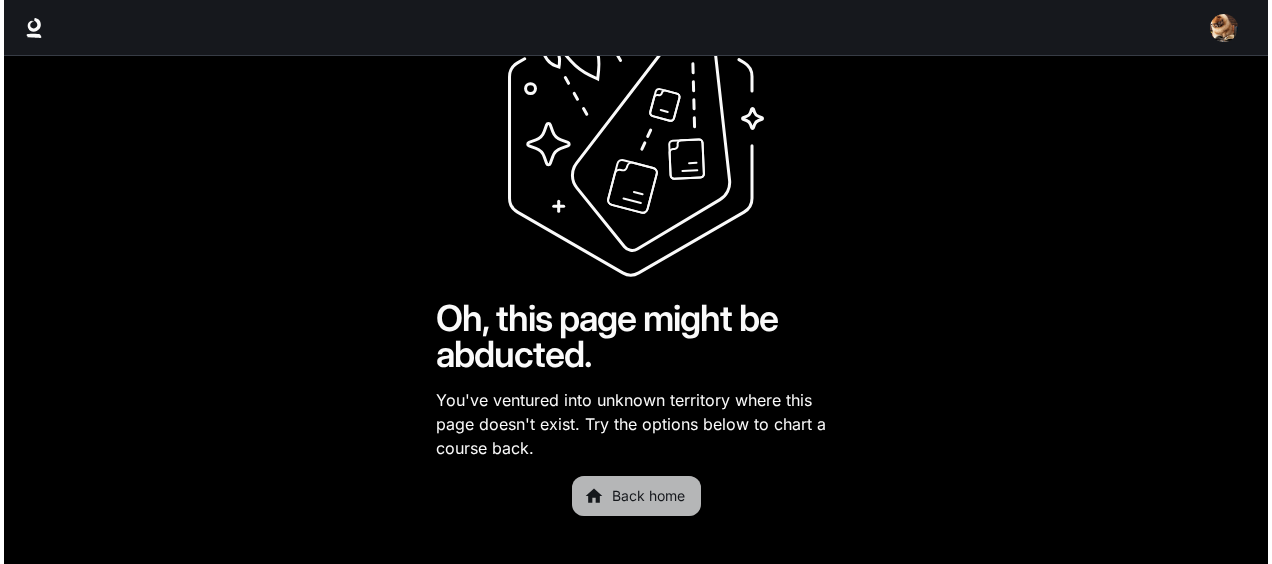 scroll, scrollTop: 0, scrollLeft: 0, axis: both 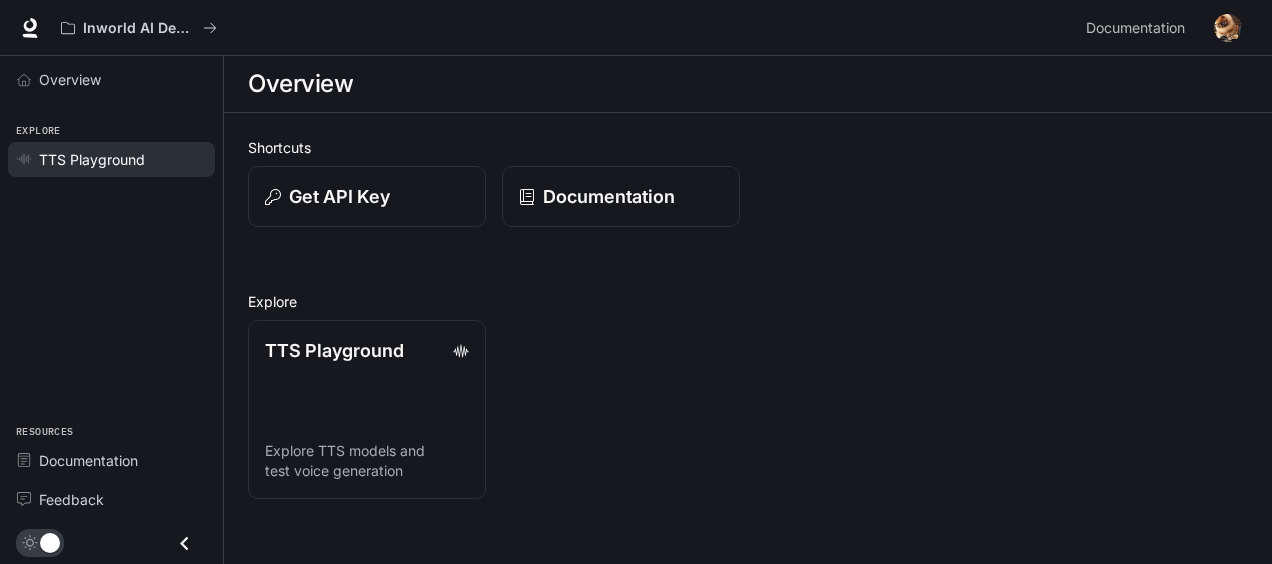 click on "TTS Playground" at bounding box center [92, 159] 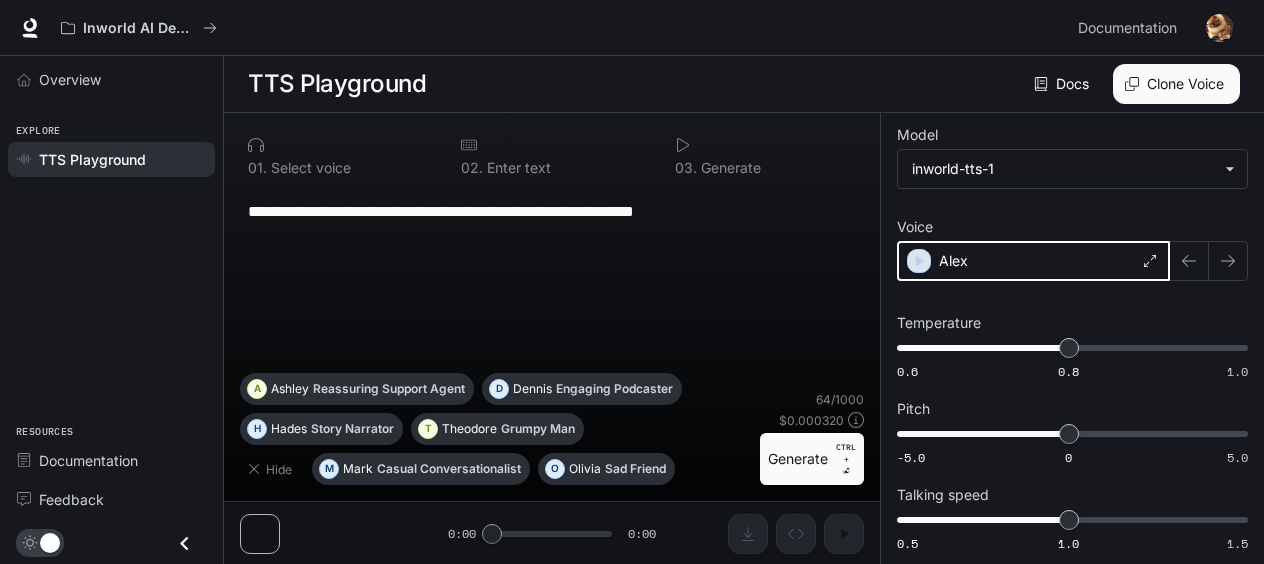 click at bounding box center (919, 261) 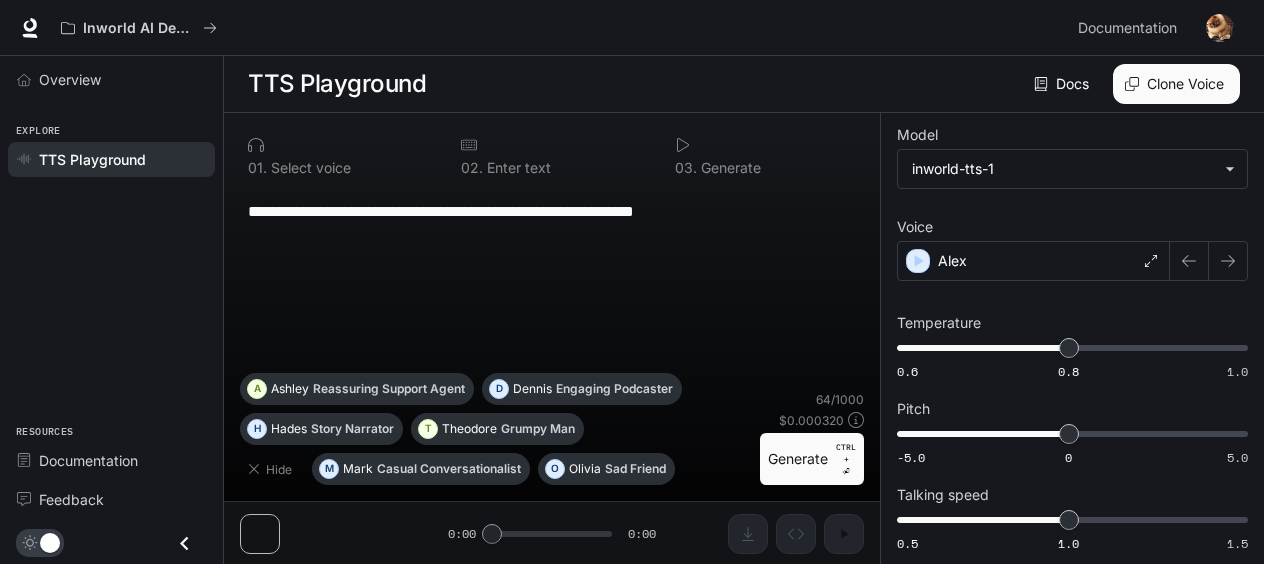 click on "0 1 .   Select voice 0 2 .   Enter text 0 3 .   Generate" at bounding box center [552, 158] 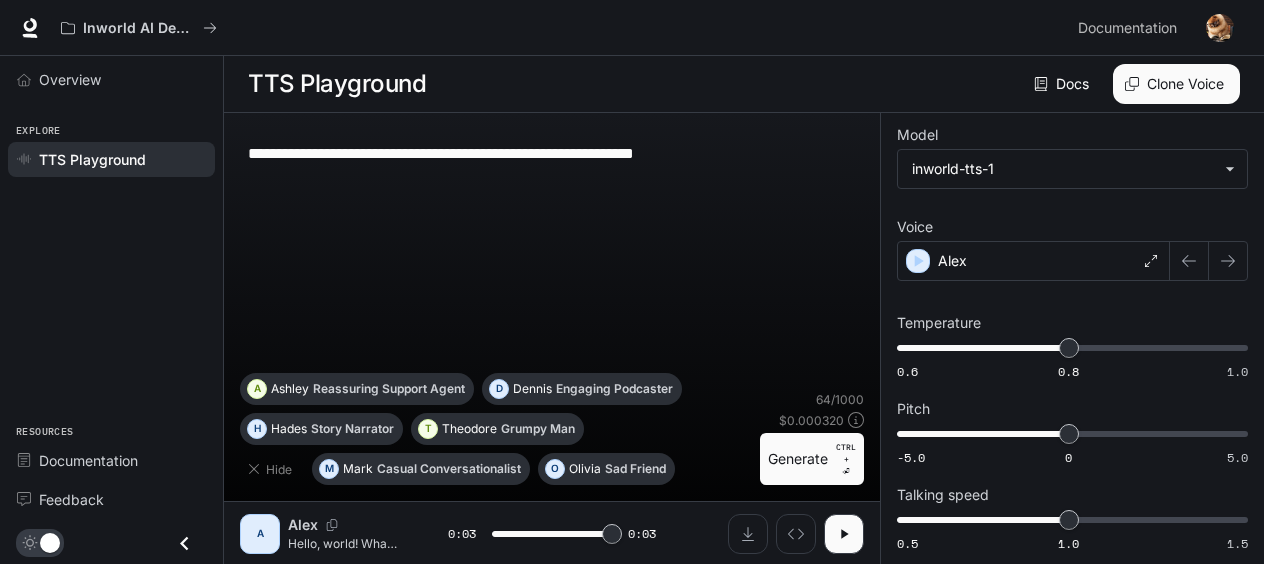 type on "*" 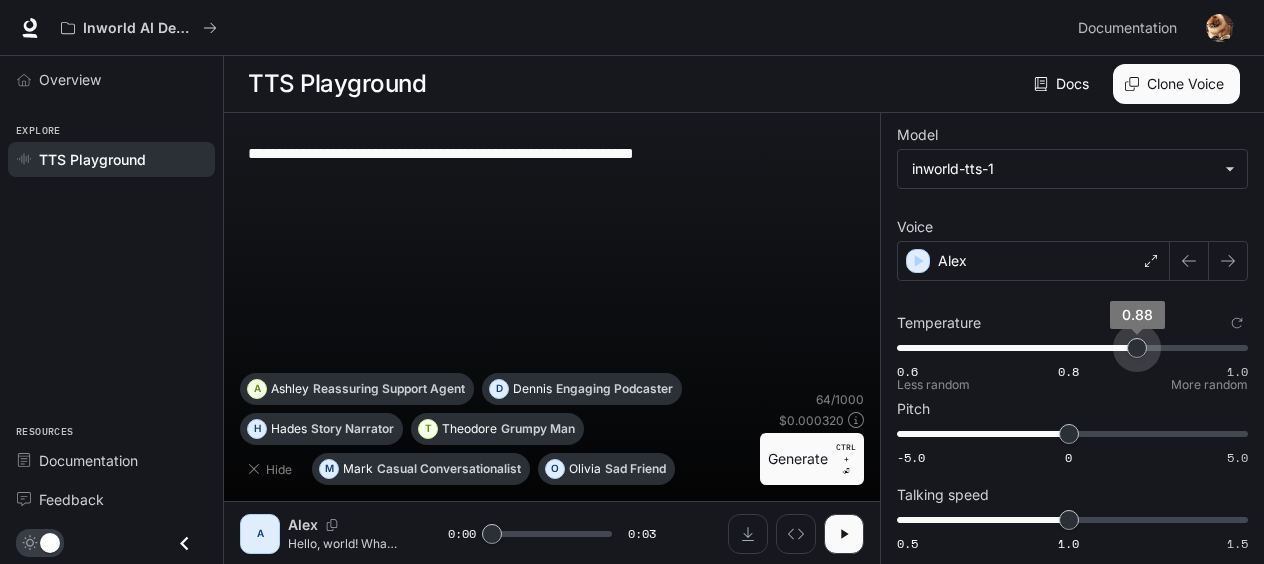 type on "****" 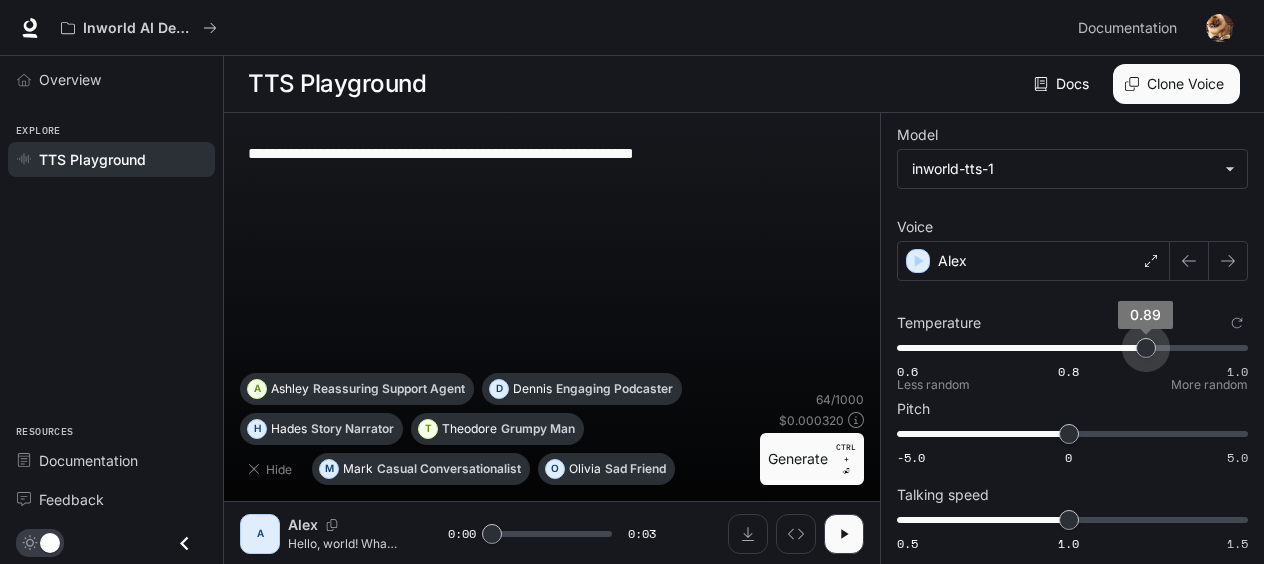 drag, startPoint x: 1064, startPoint y: 346, endPoint x: 1143, endPoint y: 336, distance: 79.630394 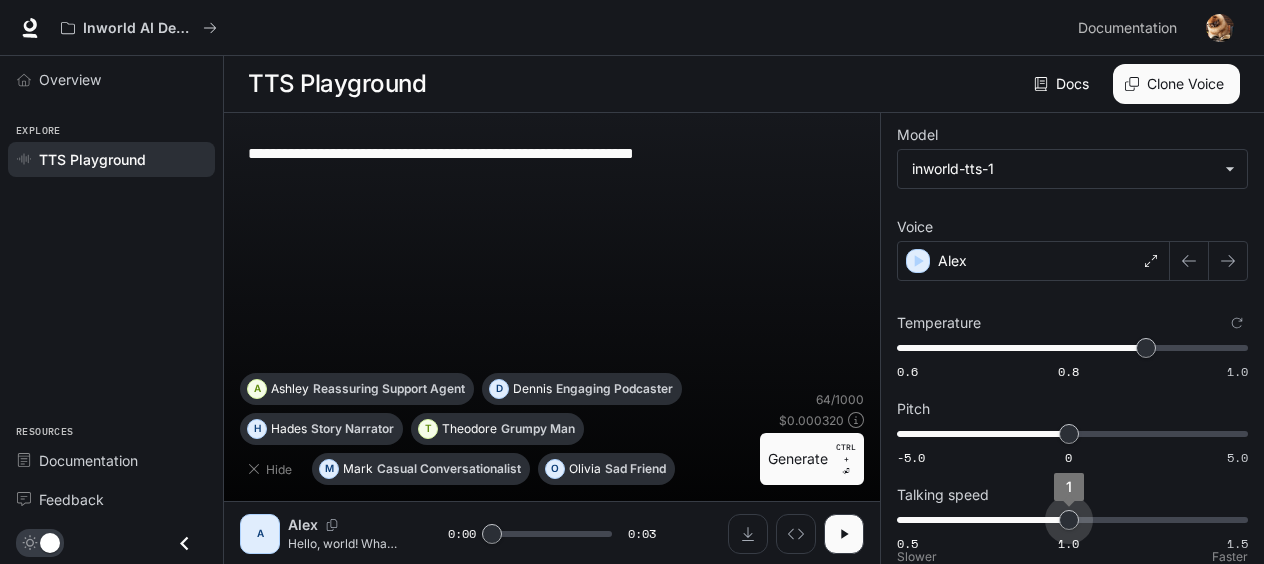 type on "***" 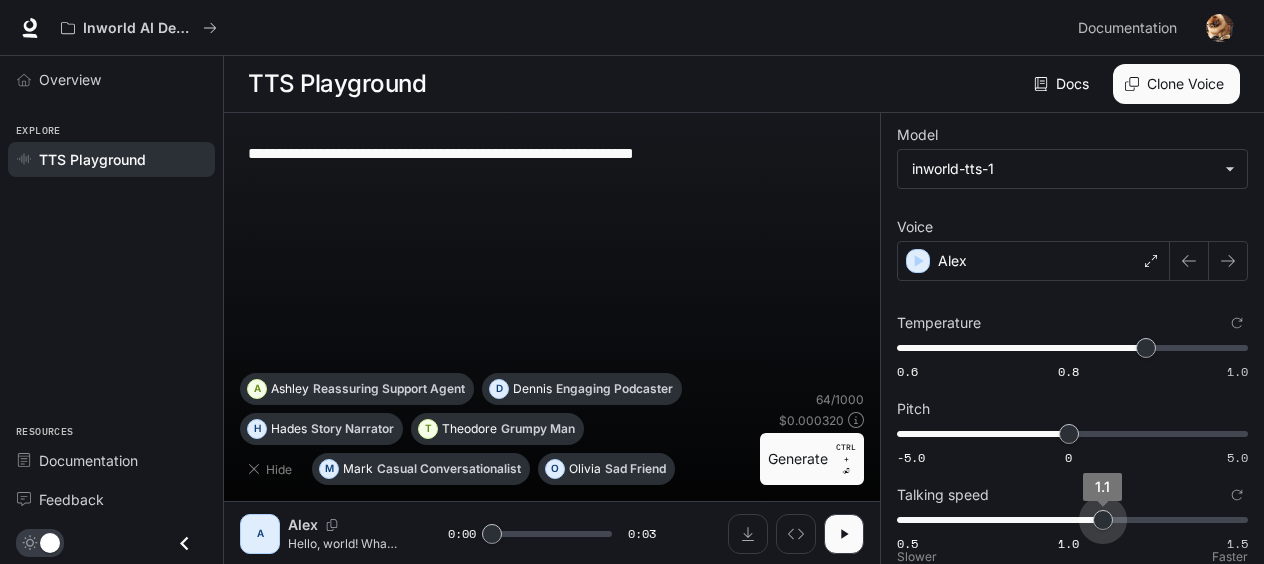 drag, startPoint x: 1058, startPoint y: 518, endPoint x: 1093, endPoint y: 520, distance: 35.057095 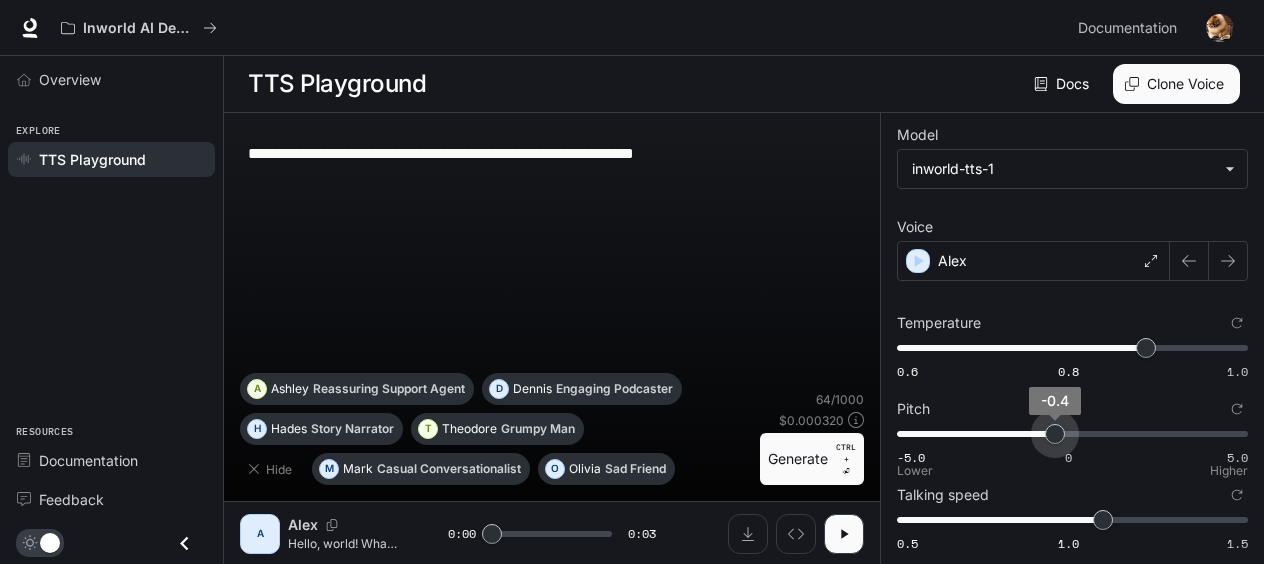 type on "****" 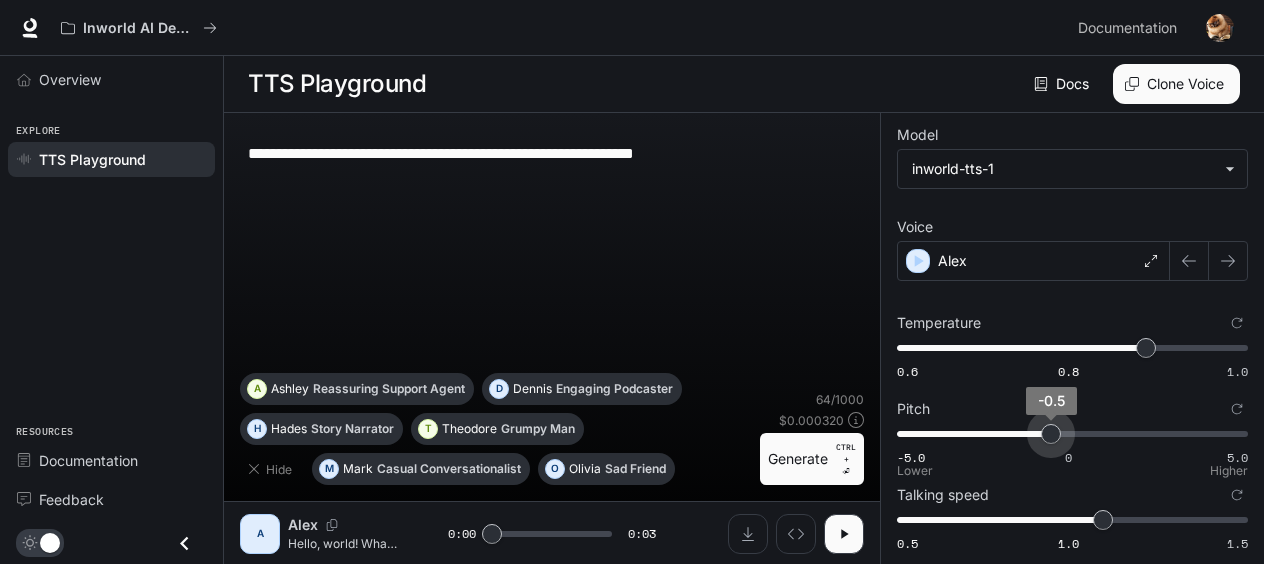 drag, startPoint x: 1074, startPoint y: 444, endPoint x: 1050, endPoint y: 456, distance: 26.832815 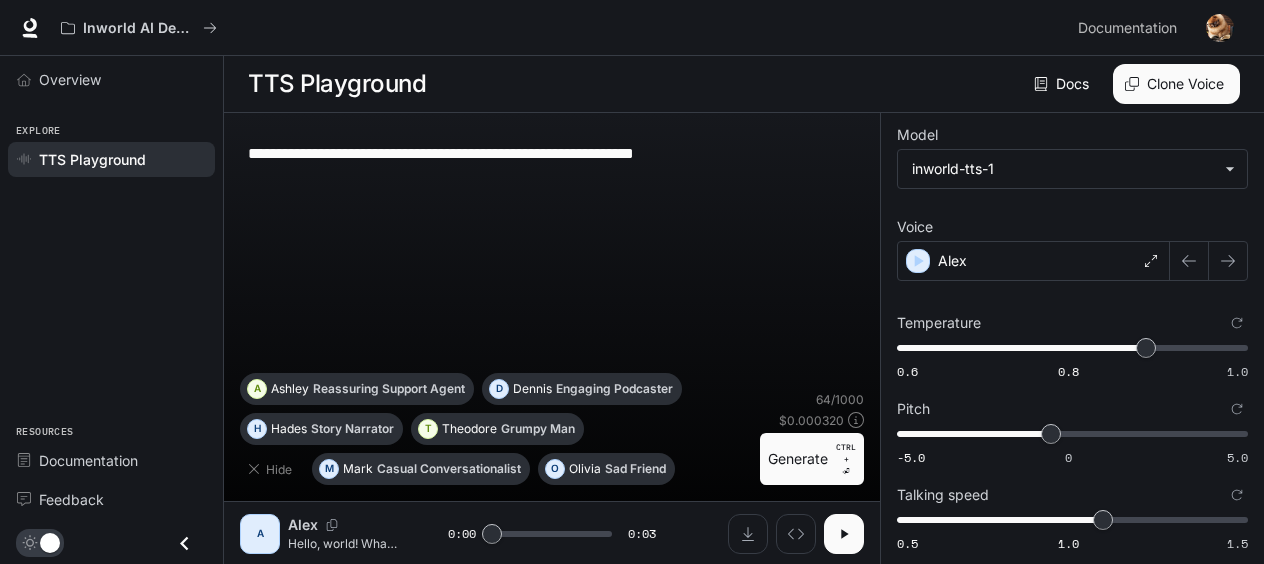 click 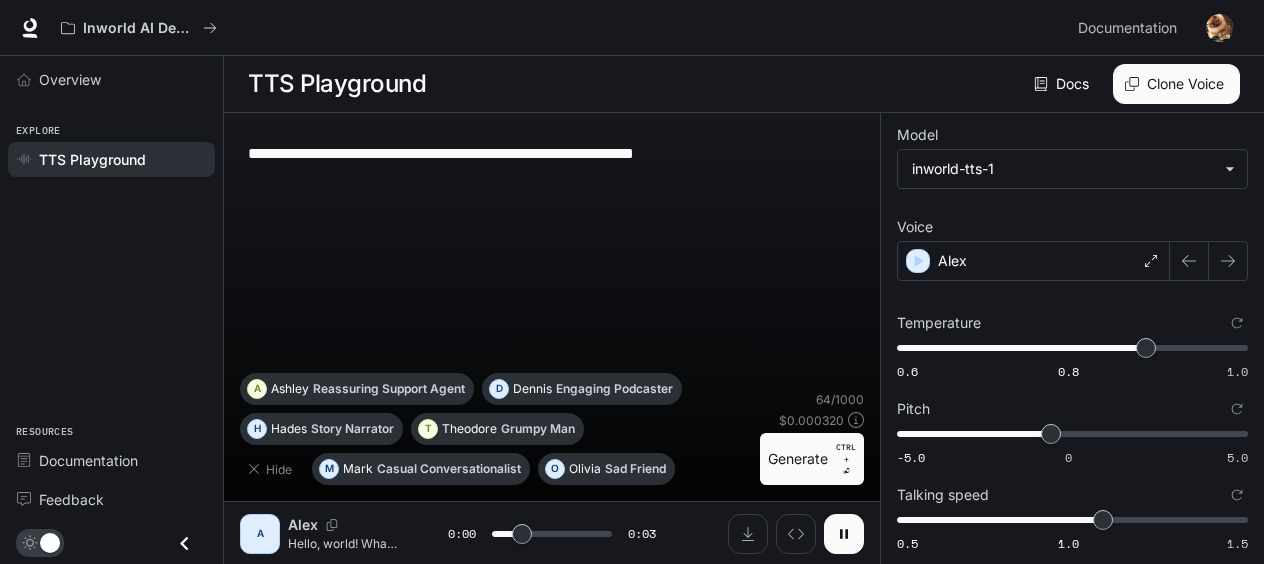 click on "Generate CTRL +  ⏎" at bounding box center [812, 459] 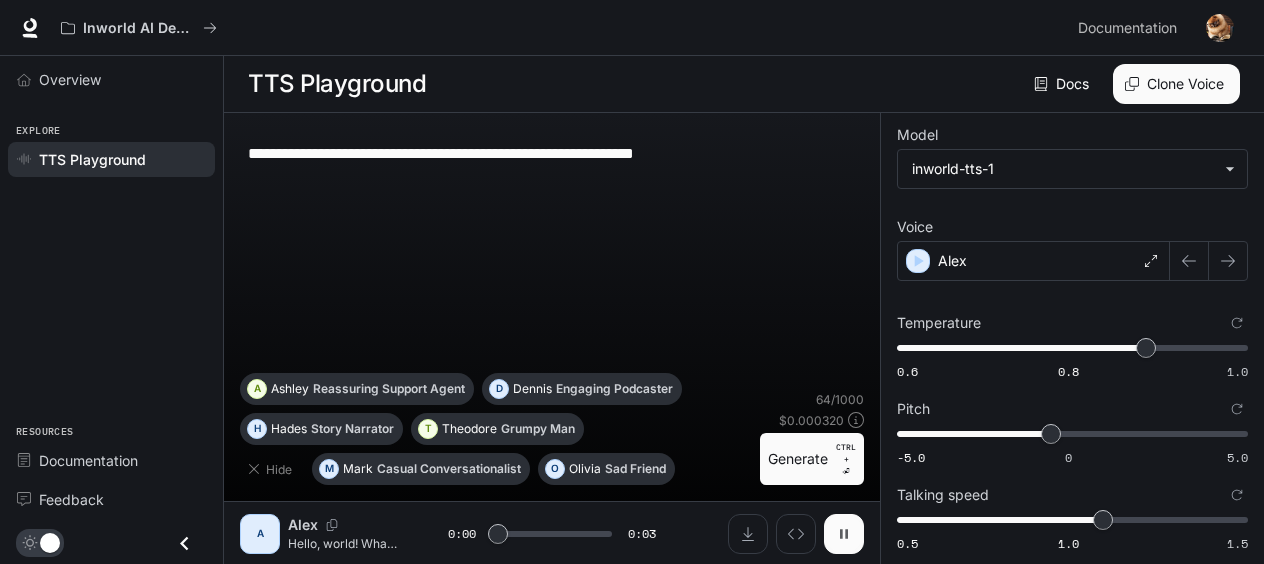 click at bounding box center [844, 534] 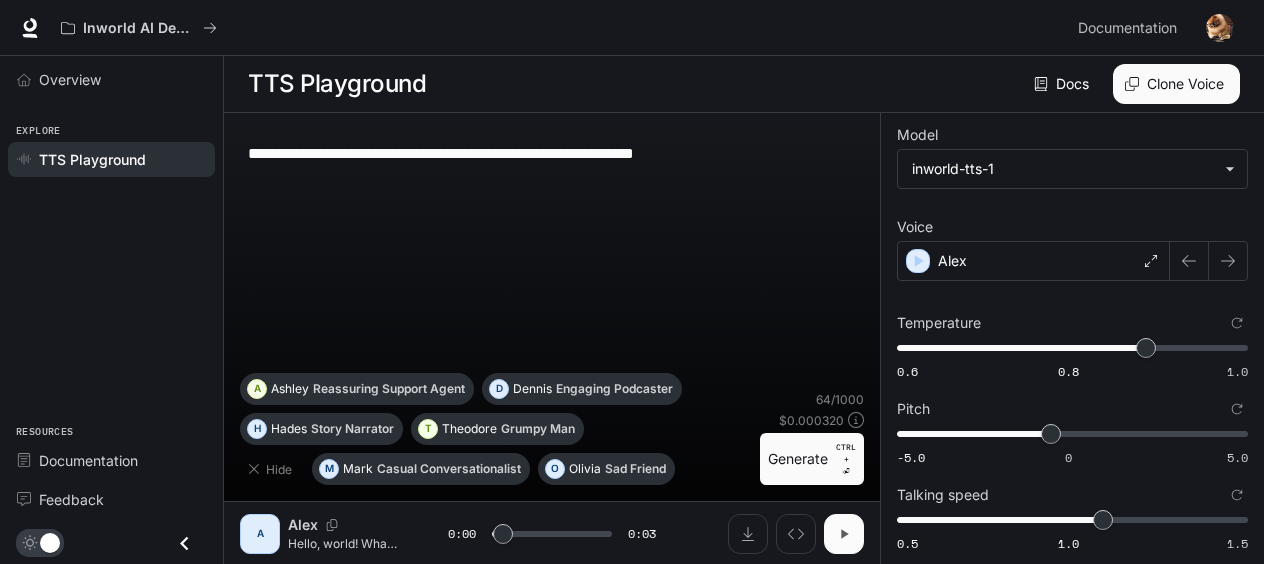 click 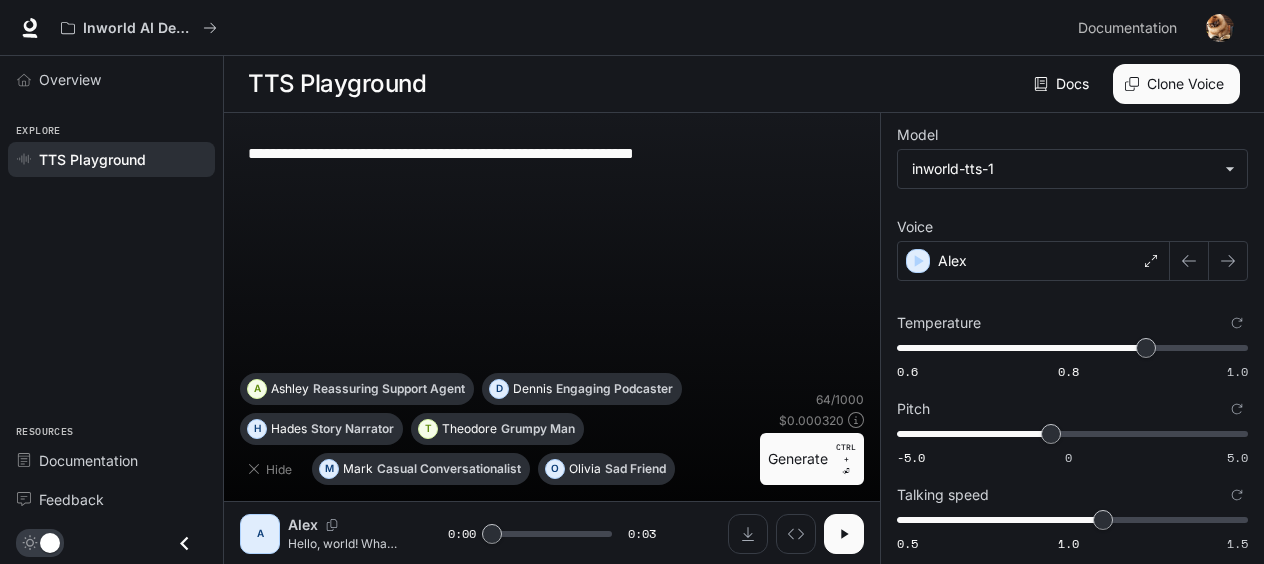 click 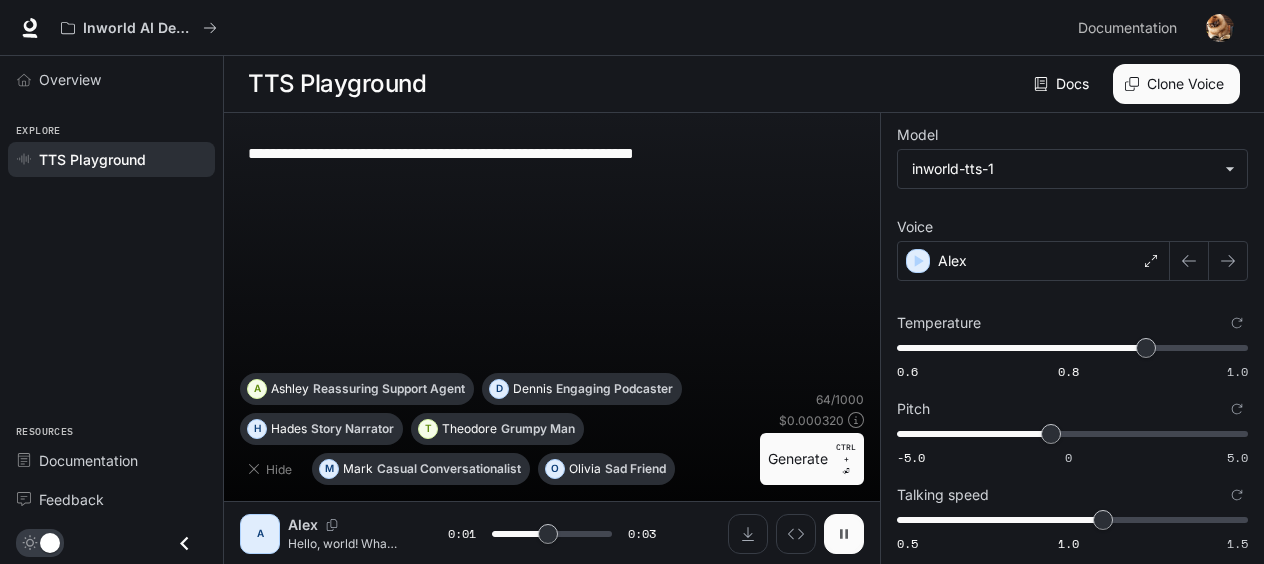 click 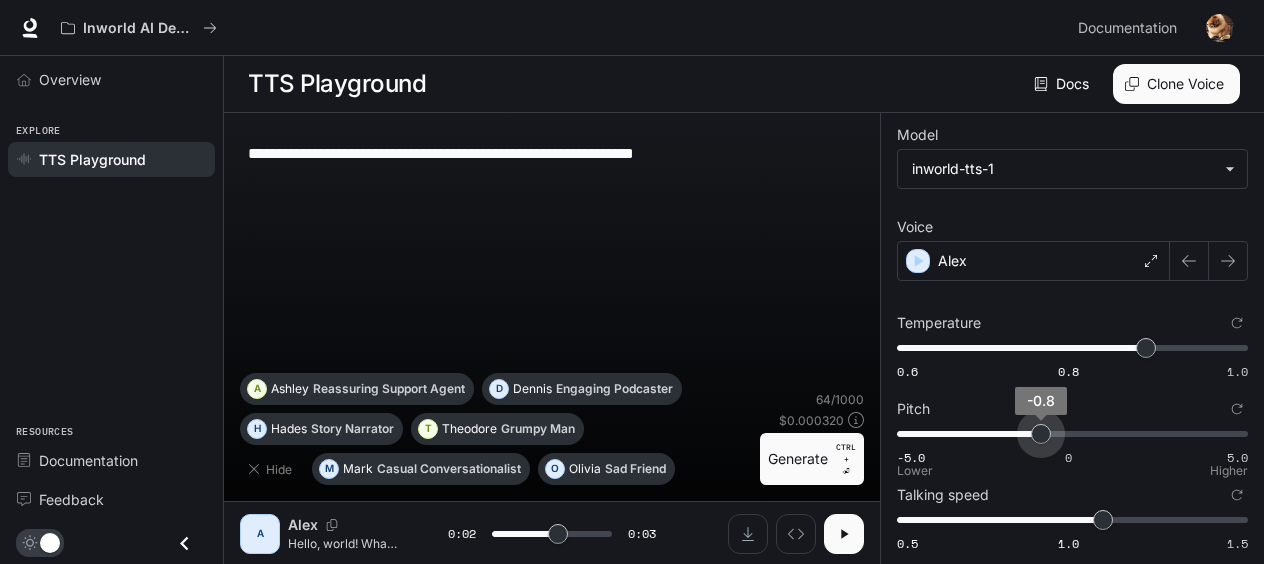 type on "***" 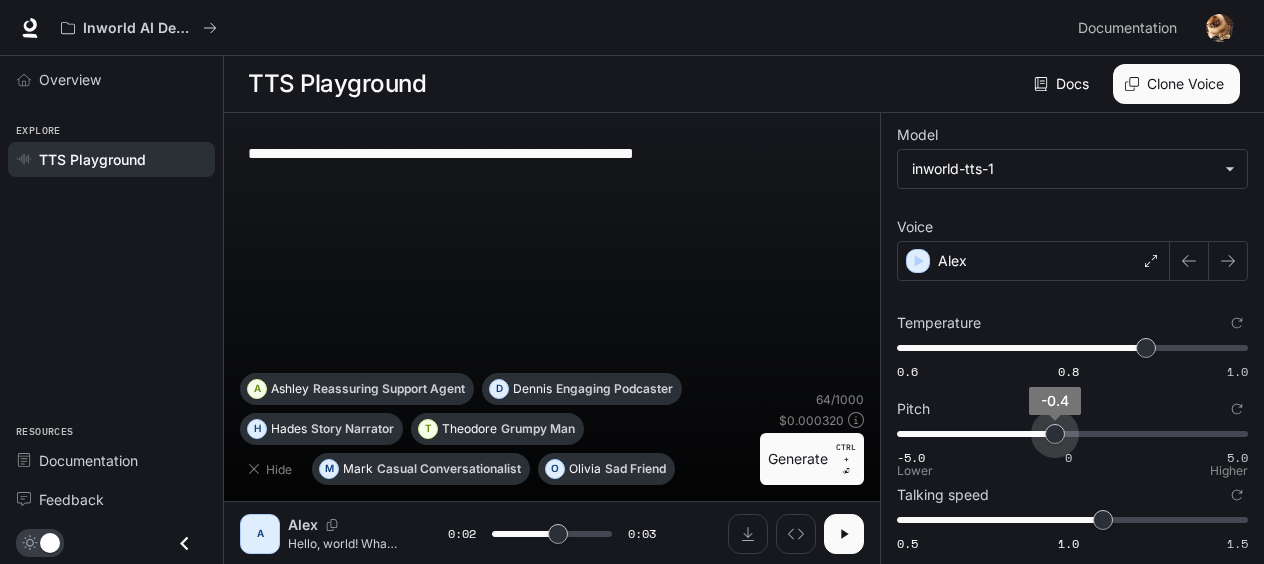 type on "***" 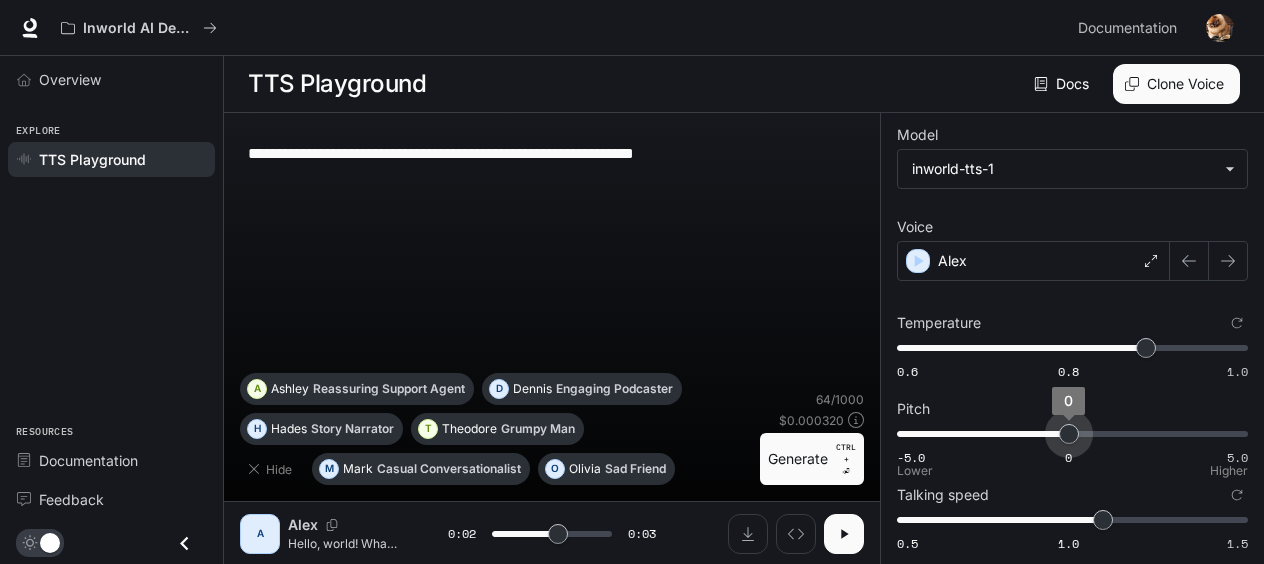 type on "***" 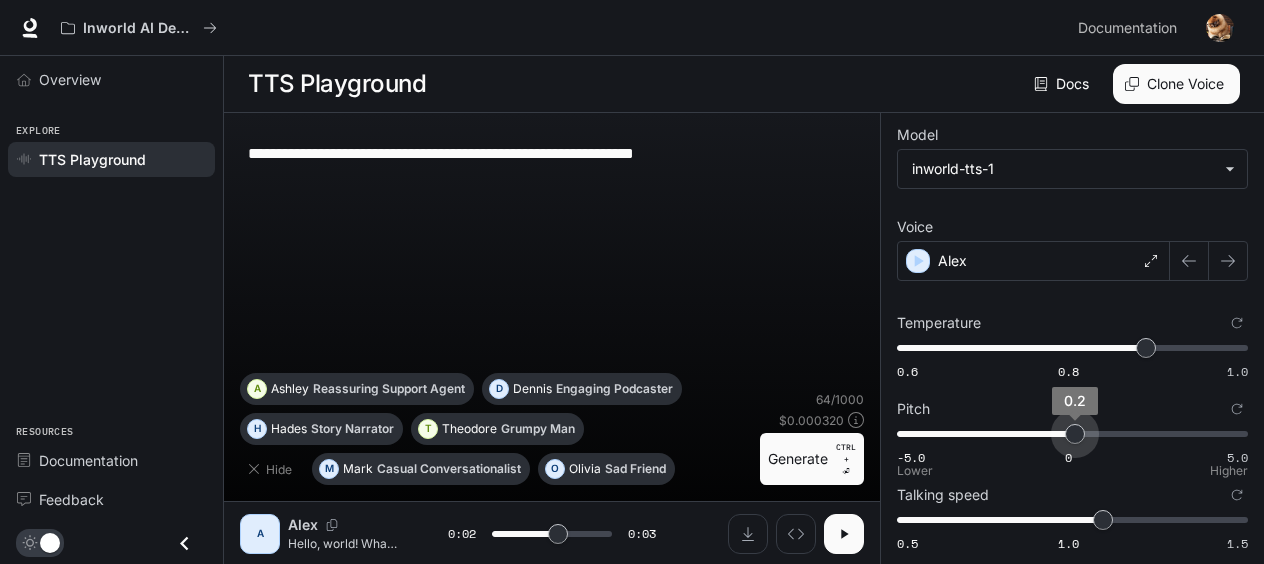 type on "***" 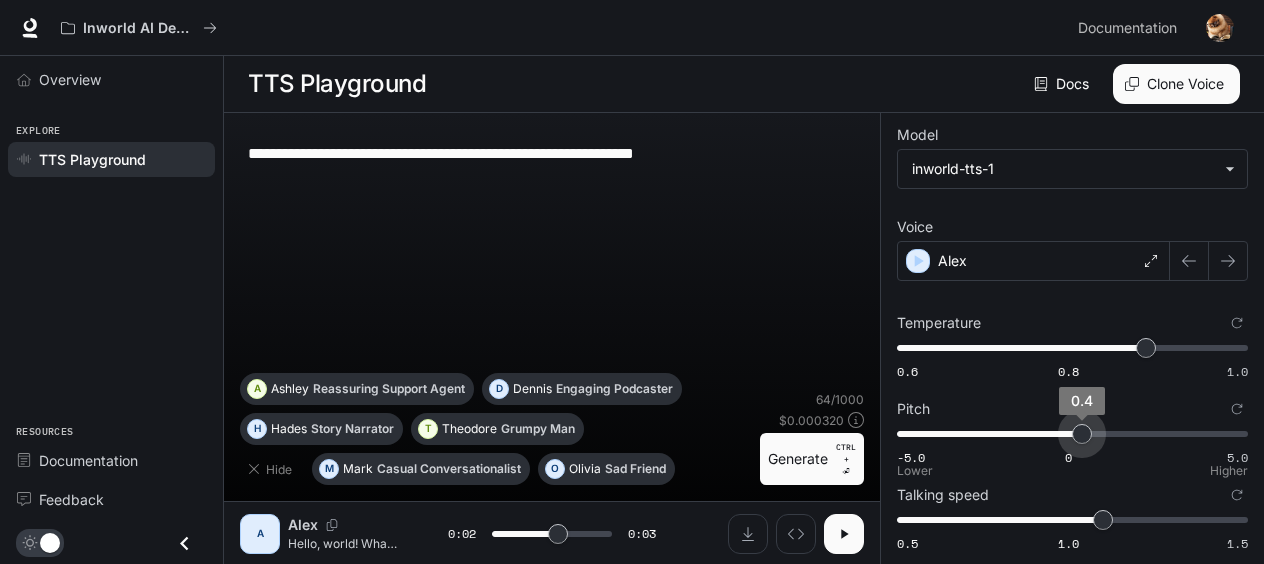 type on "***" 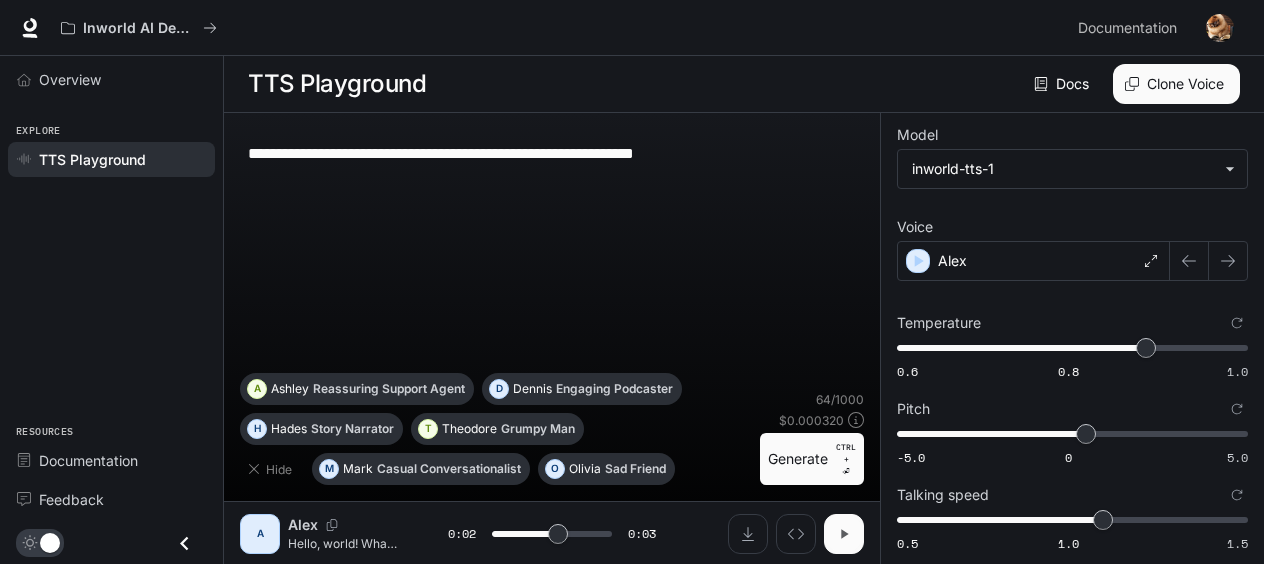 click at bounding box center (844, 534) 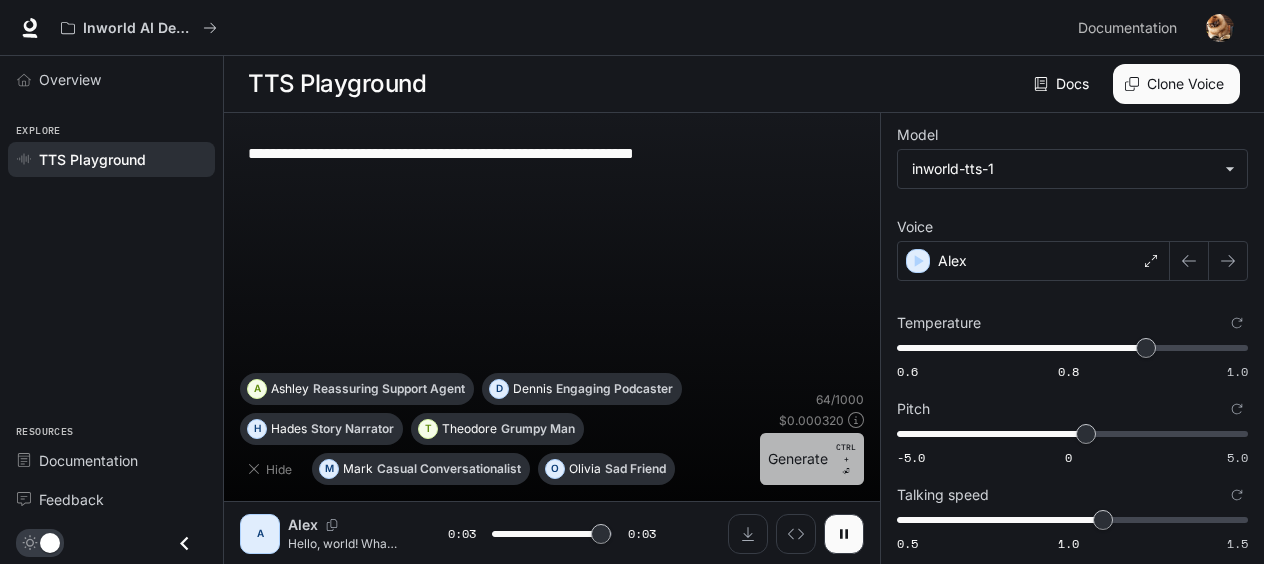 click on "Generate CTRL +  ⏎" at bounding box center (812, 459) 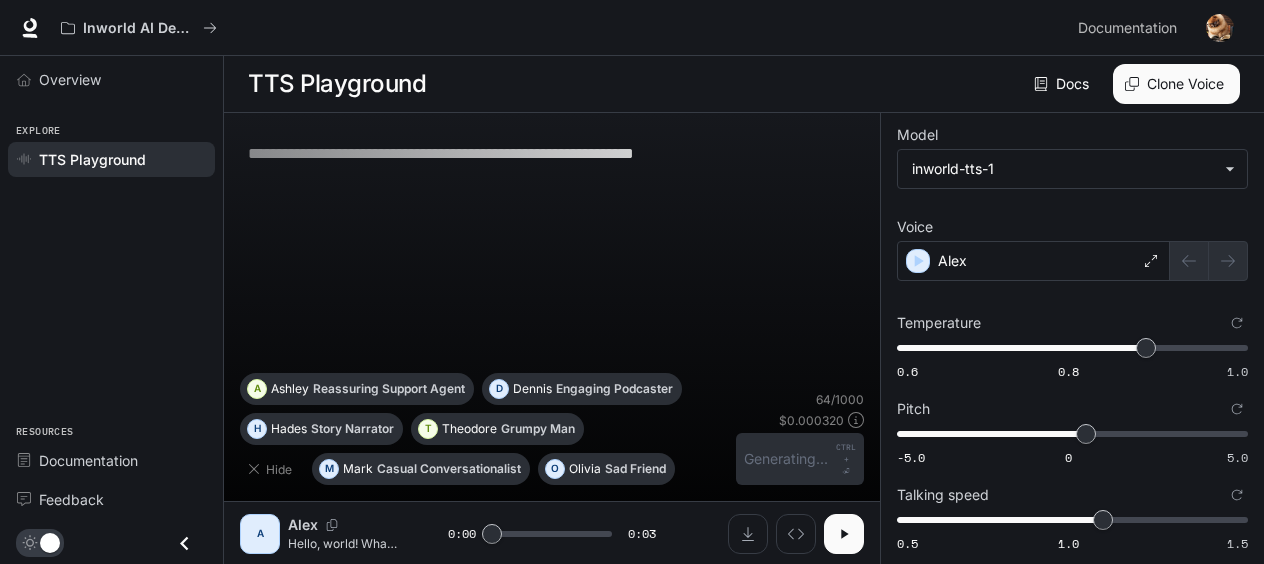 click 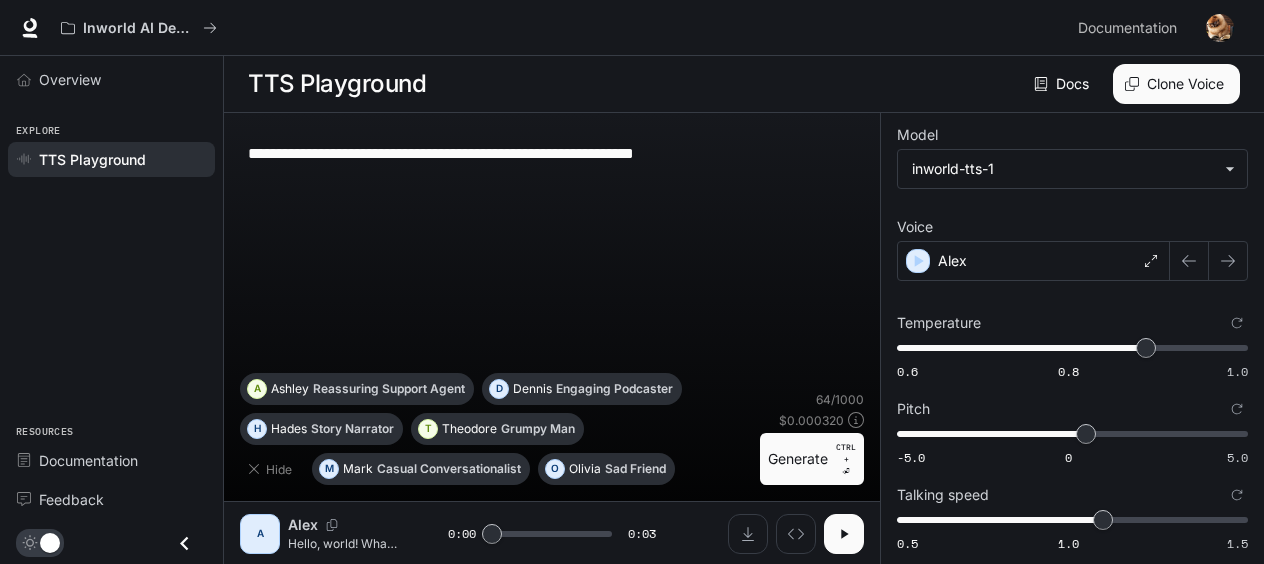 click at bounding box center [844, 534] 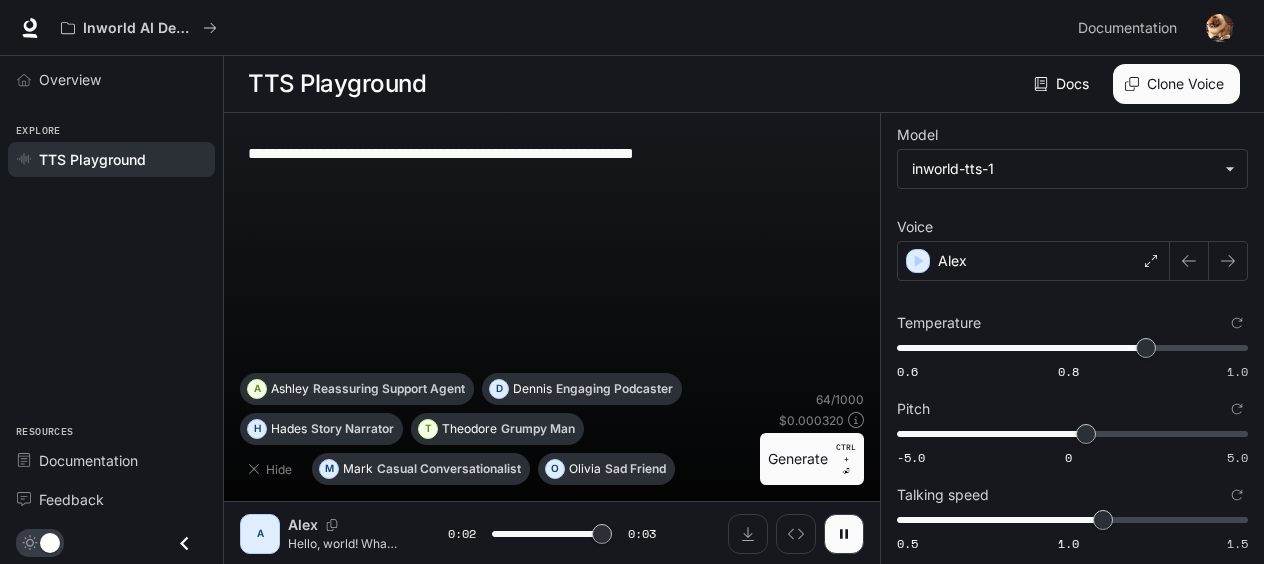 type on "*" 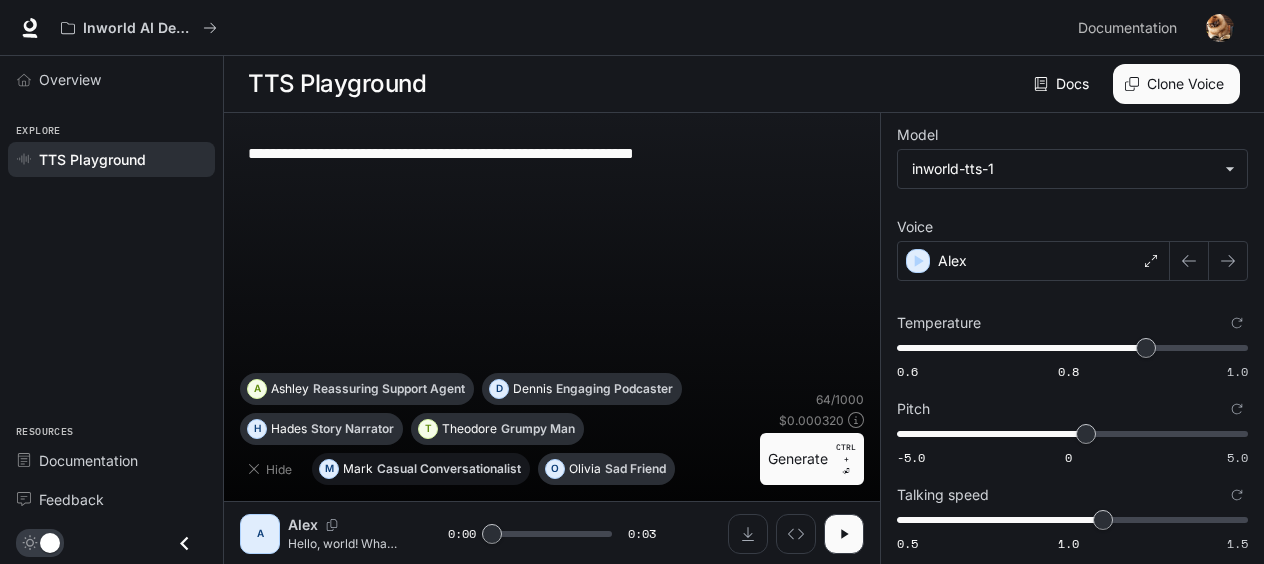 drag, startPoint x: 415, startPoint y: 478, endPoint x: 406, endPoint y: 460, distance: 20.12461 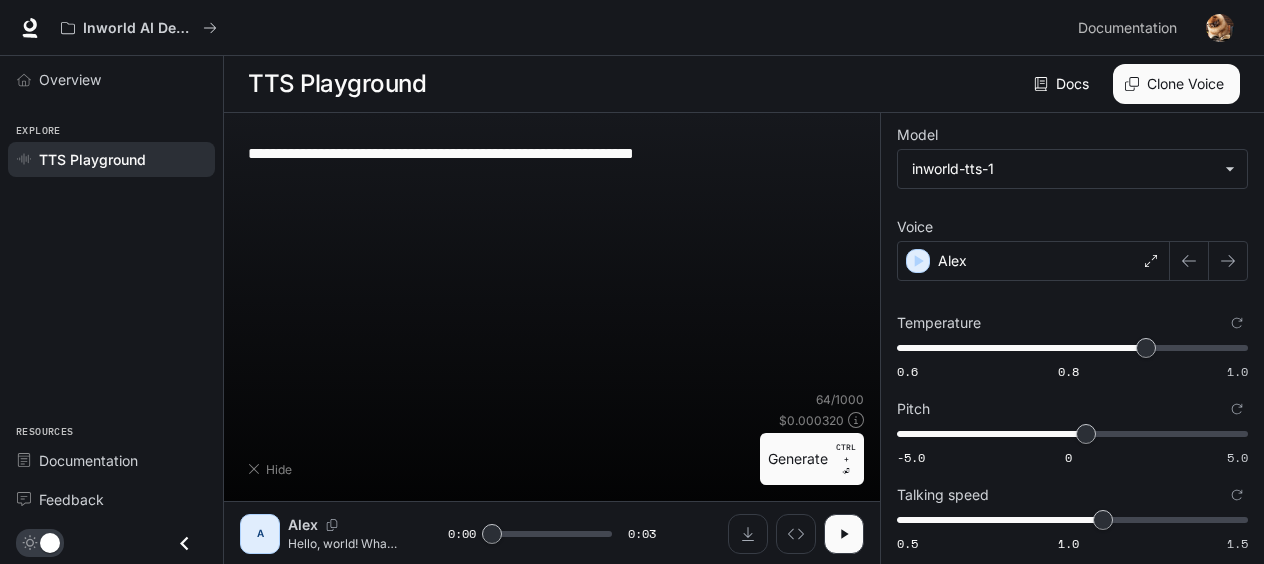 type on "**********" 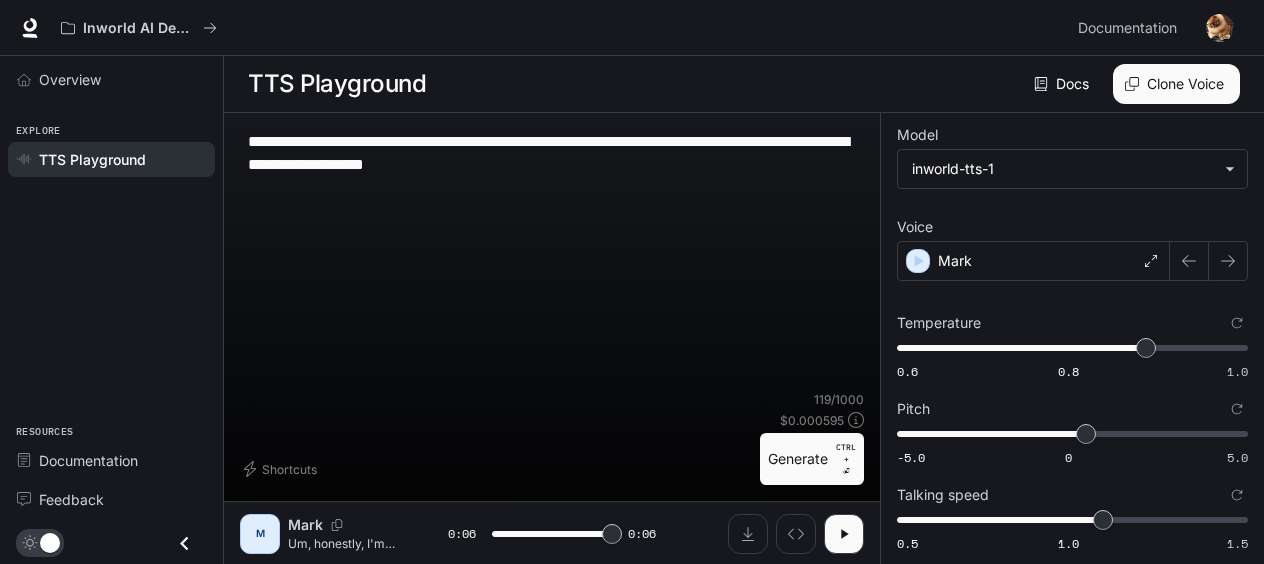 type on "*" 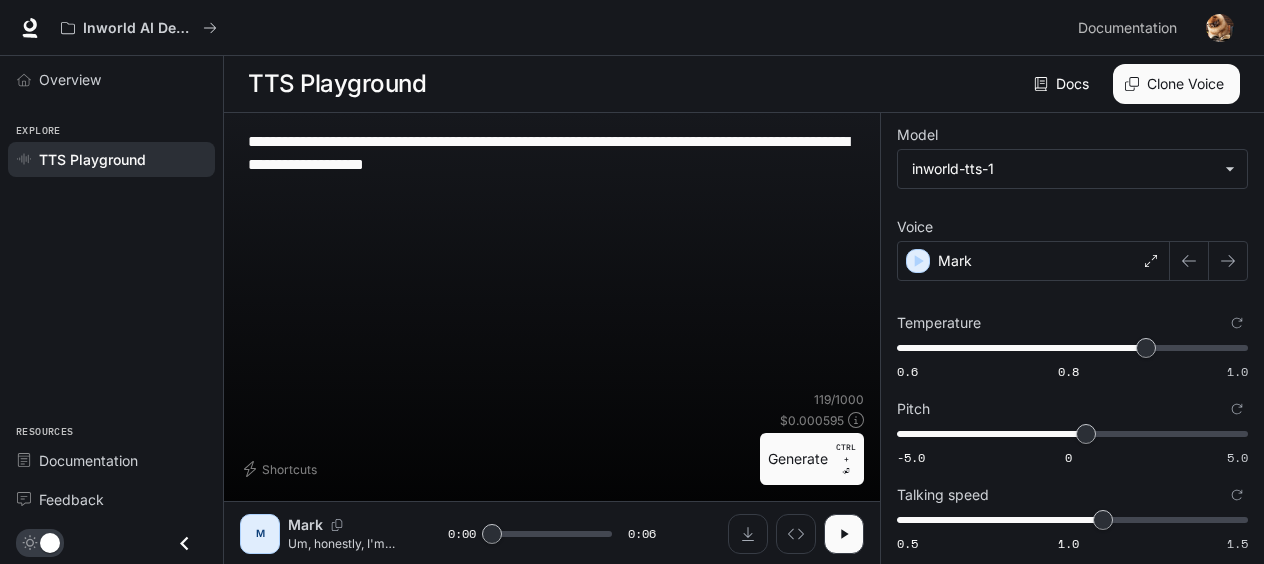 click at bounding box center [552, 399] 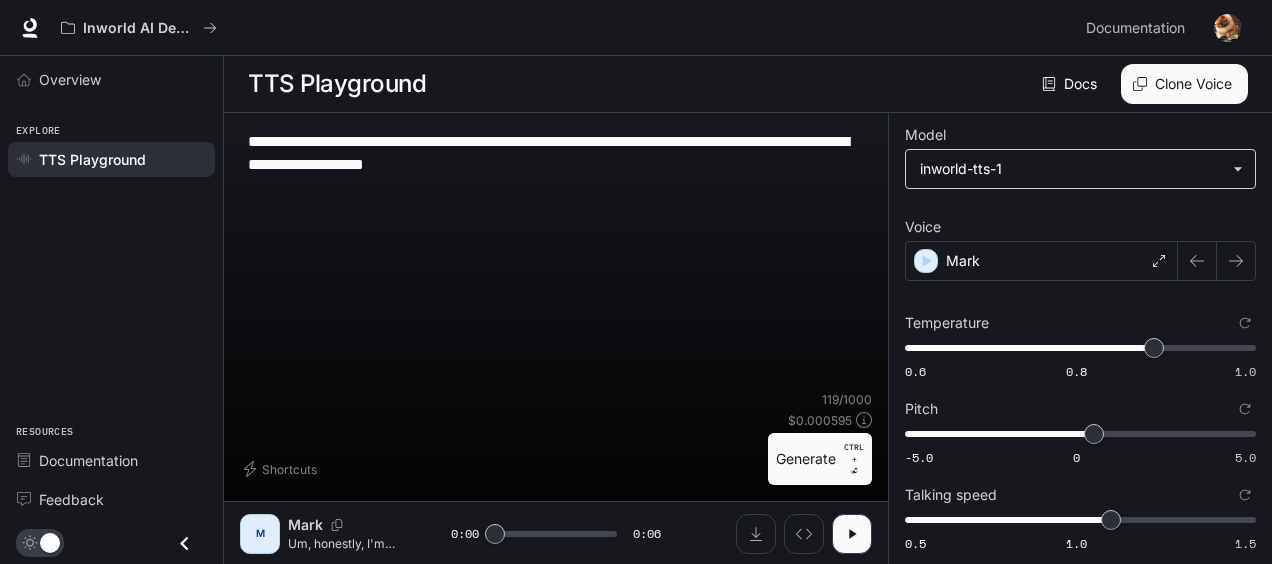 click on "**********" at bounding box center (636, 282) 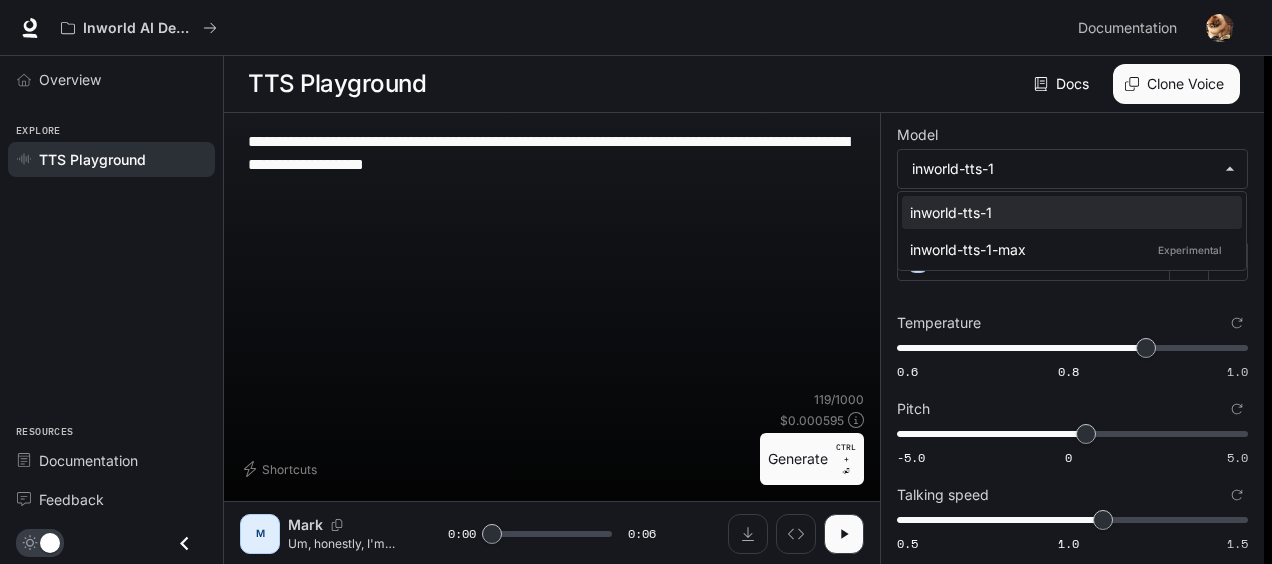 click at bounding box center (636, 282) 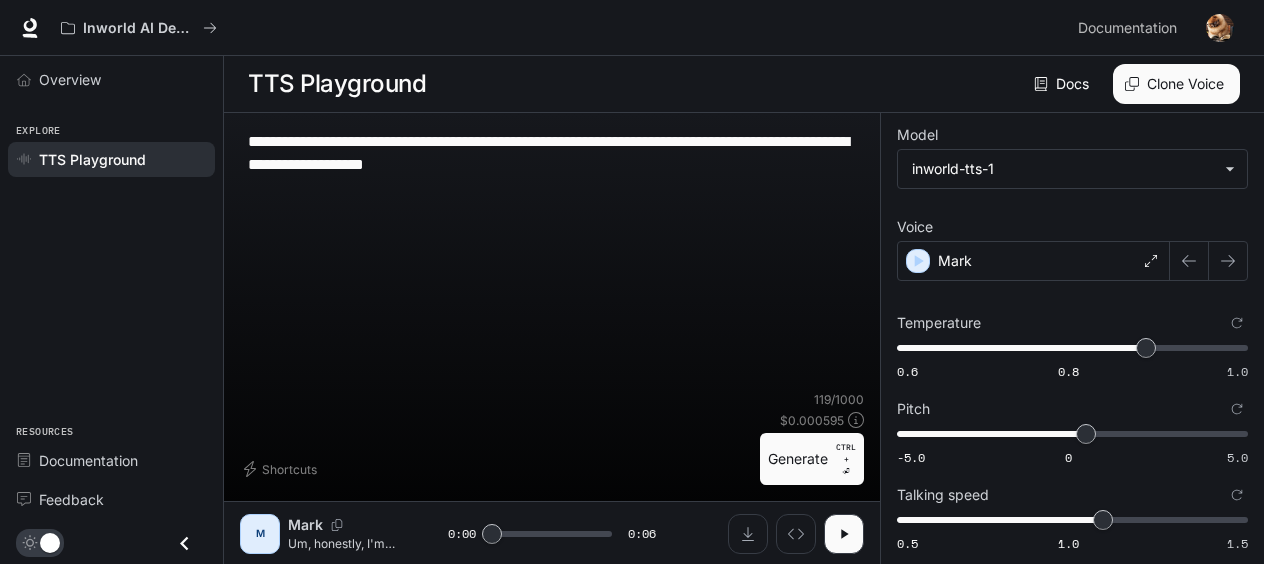 drag, startPoint x: 625, startPoint y: 142, endPoint x: 612, endPoint y: 150, distance: 15.264338 